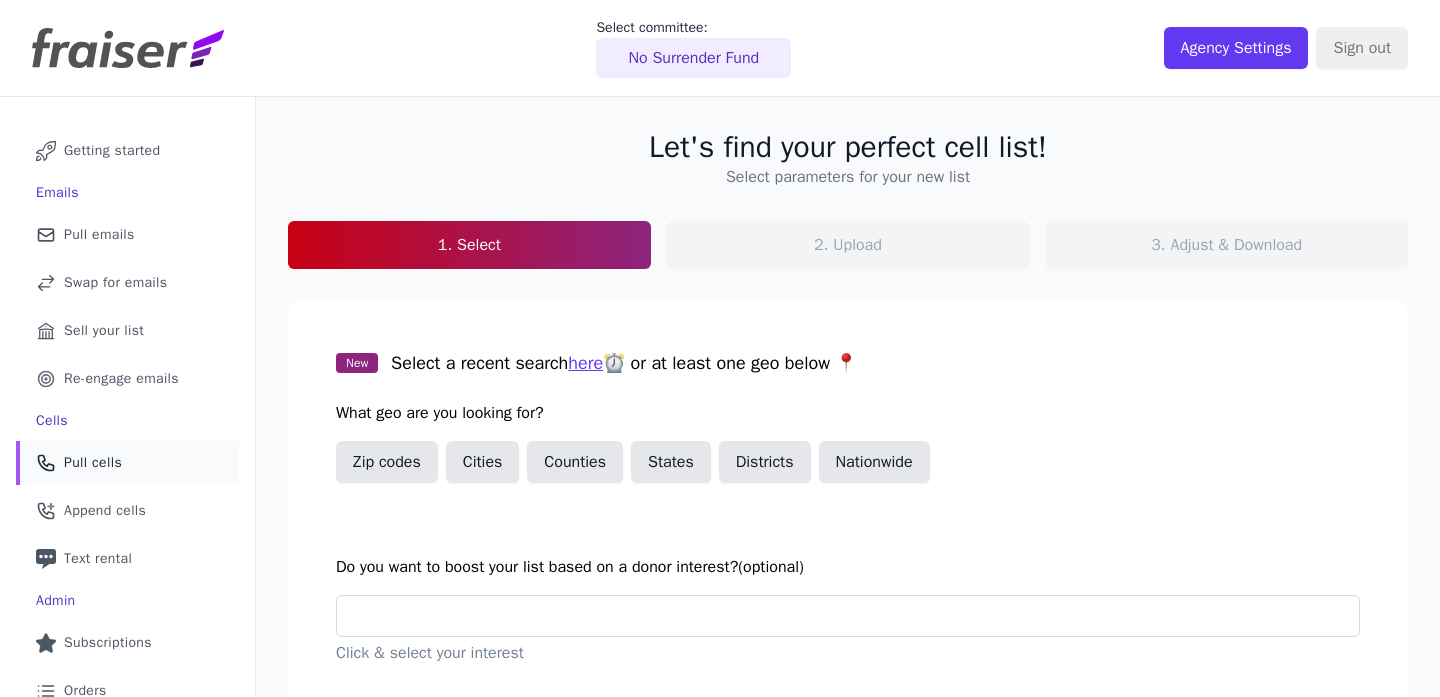 scroll, scrollTop: 0, scrollLeft: 0, axis: both 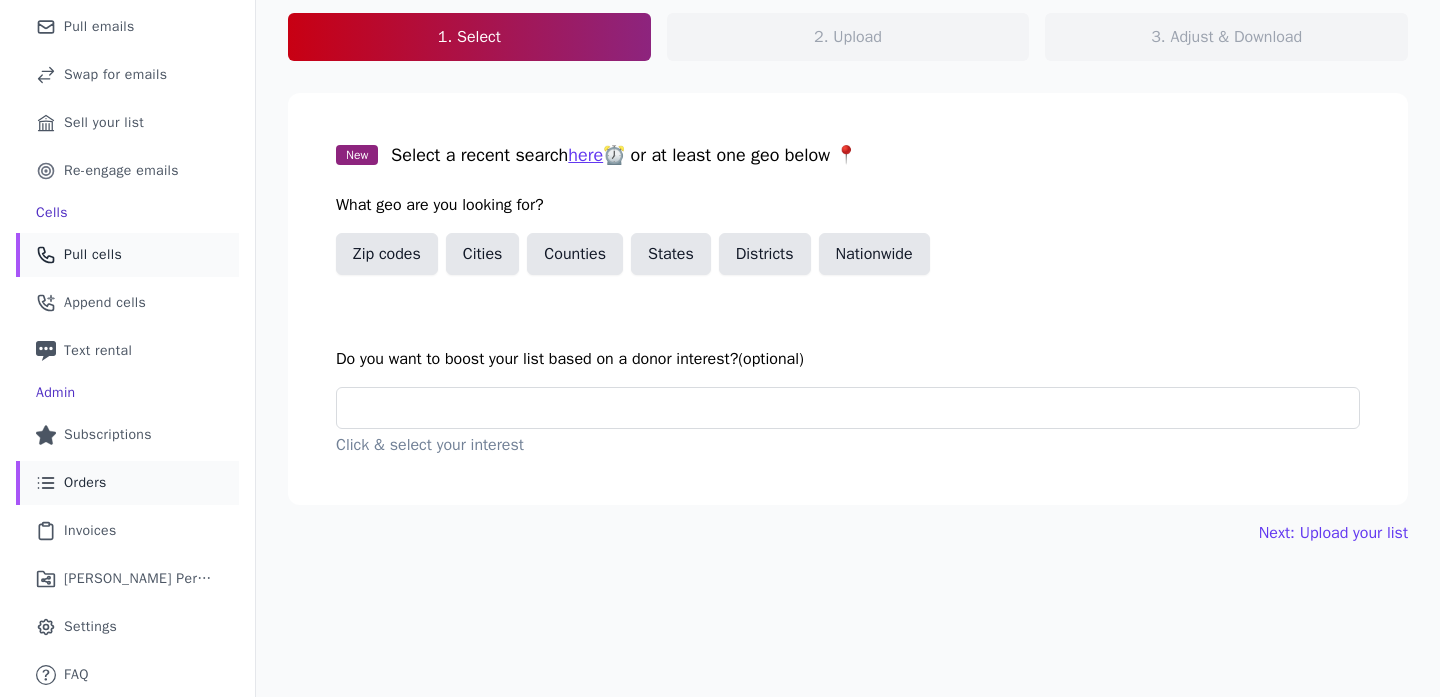 click on "List Icon Outline of bulleted list
Orders" at bounding box center [127, 483] 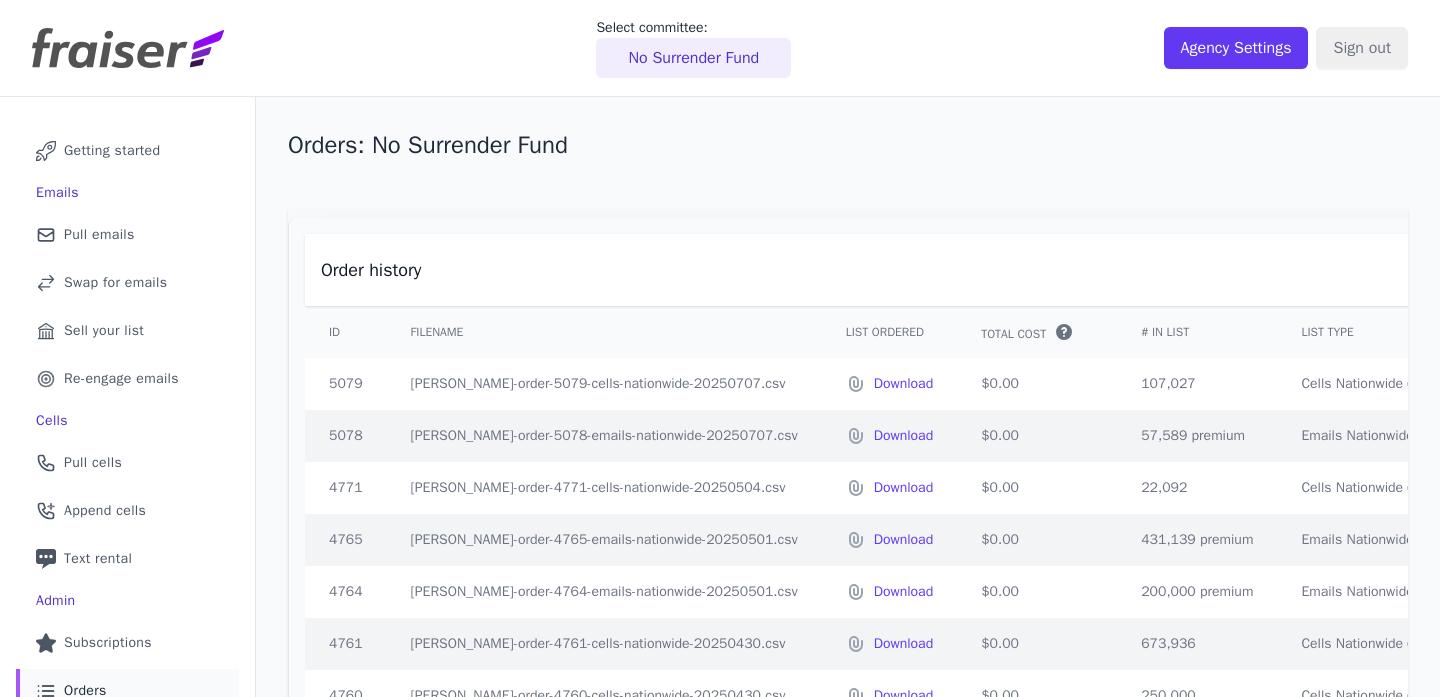 scroll, scrollTop: 0, scrollLeft: 0, axis: both 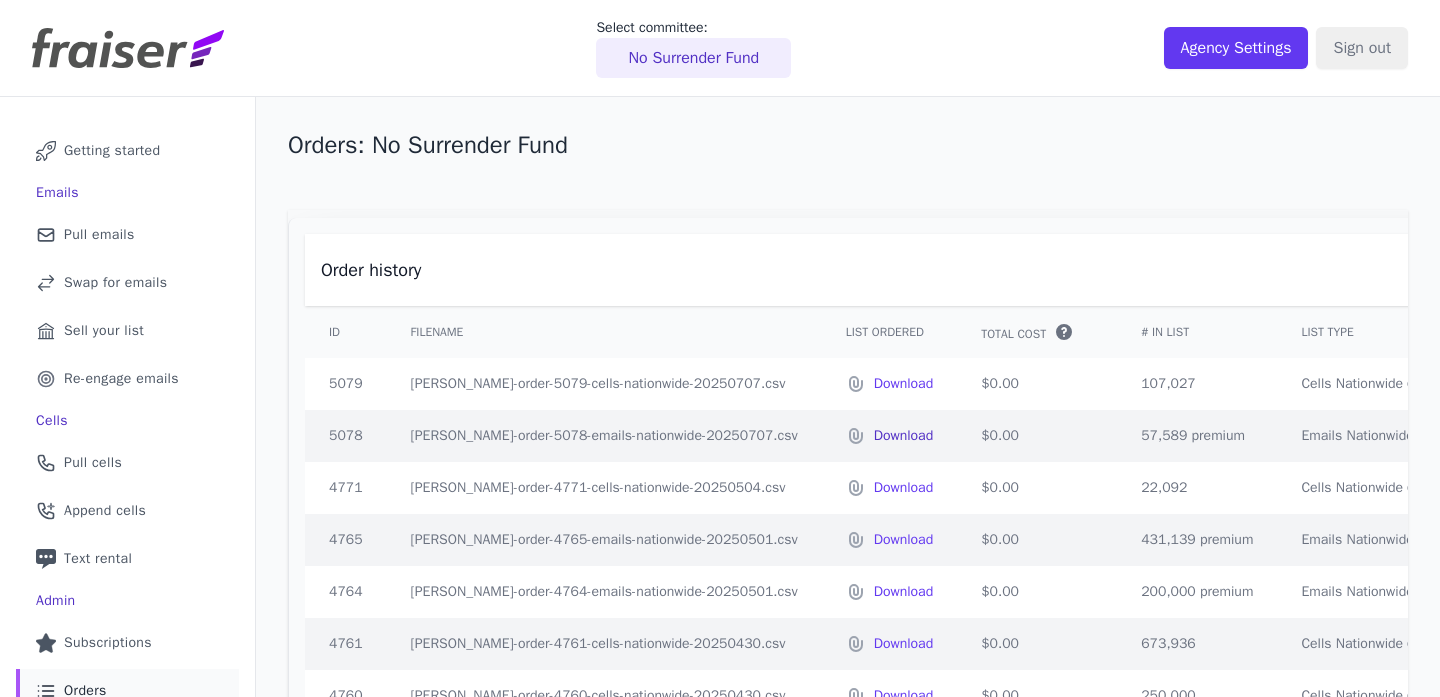 click on "Download" at bounding box center [904, 436] 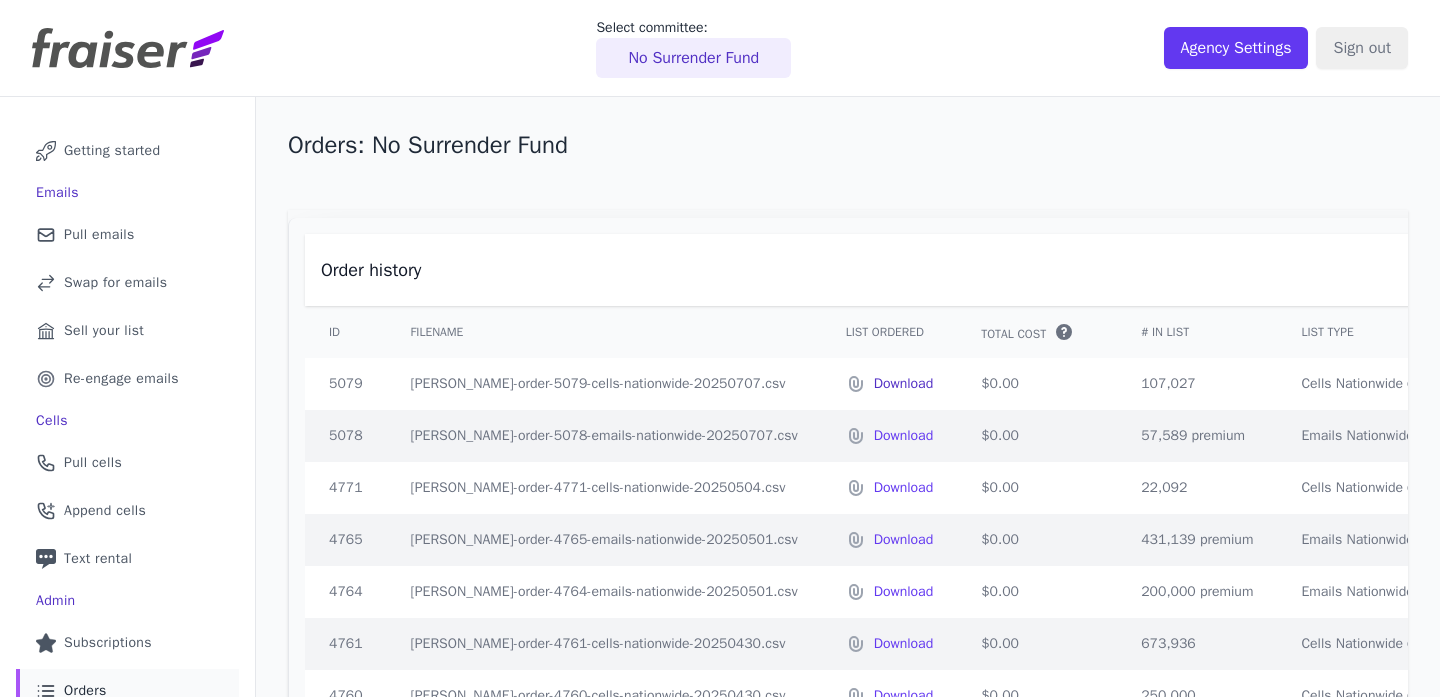 click on "Download" at bounding box center [904, 384] 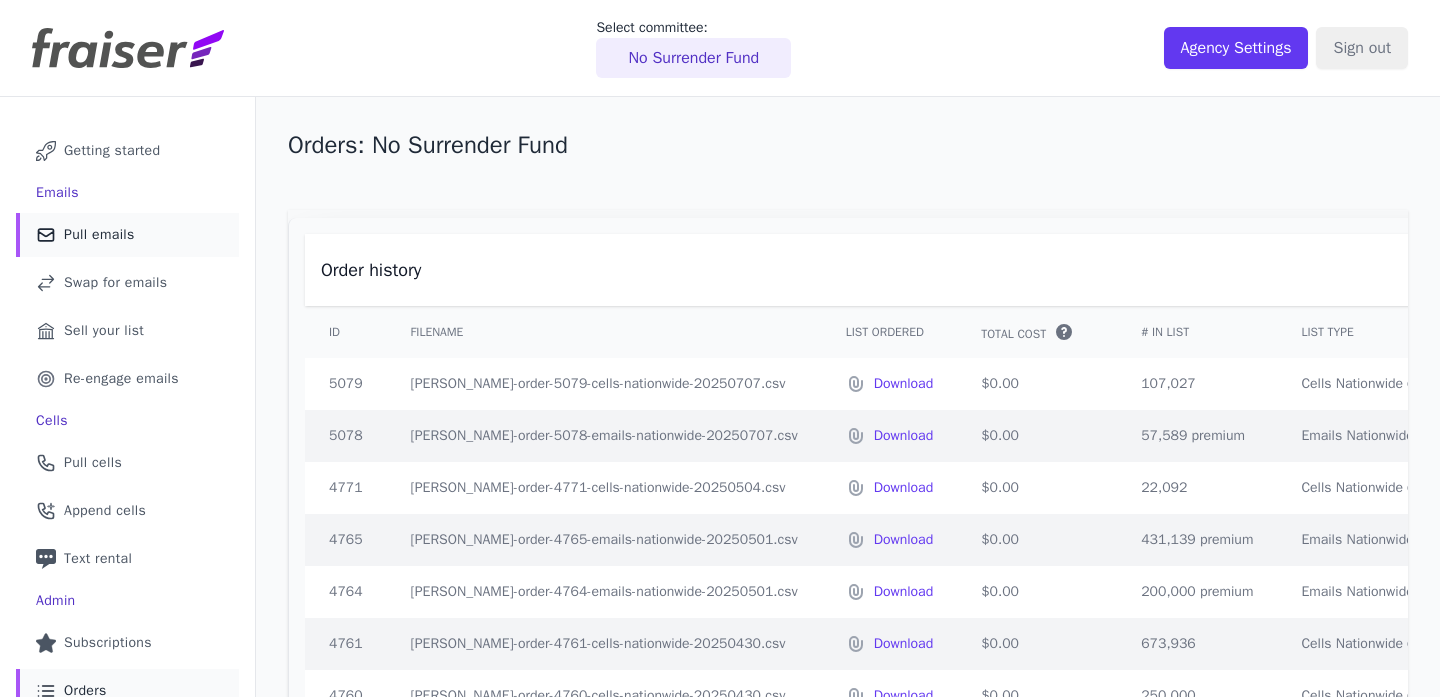click on "Mail Icon Outline of a mail envelope
Pull emails" at bounding box center [127, 235] 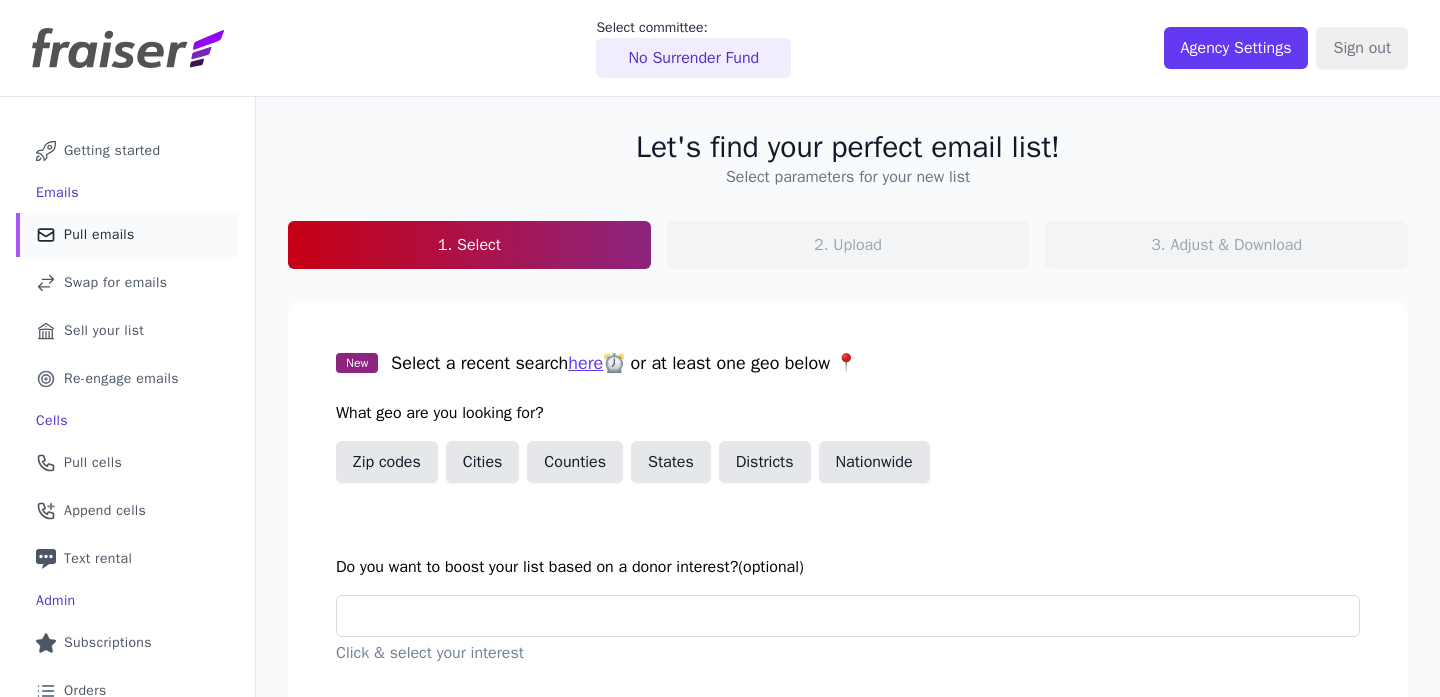 scroll, scrollTop: 0, scrollLeft: 0, axis: both 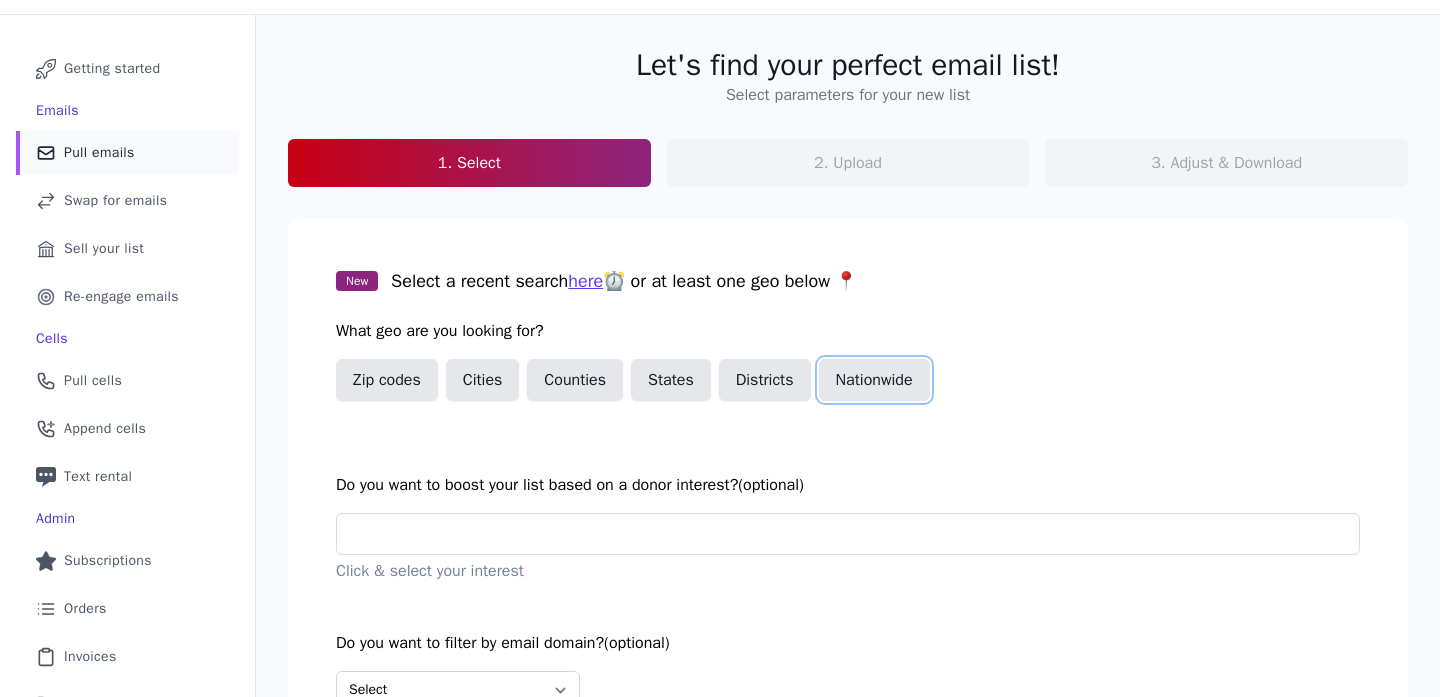 click on "Nationwide" at bounding box center (874, 380) 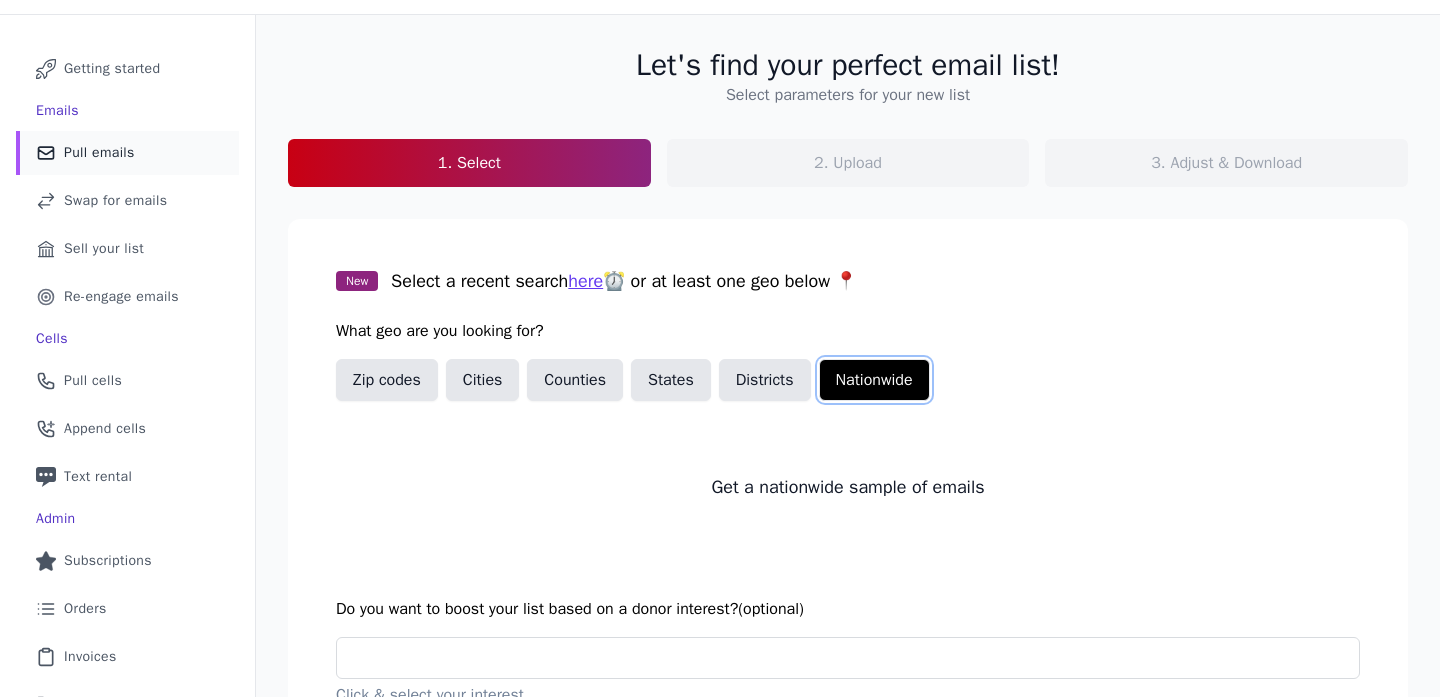 scroll, scrollTop: 354, scrollLeft: 0, axis: vertical 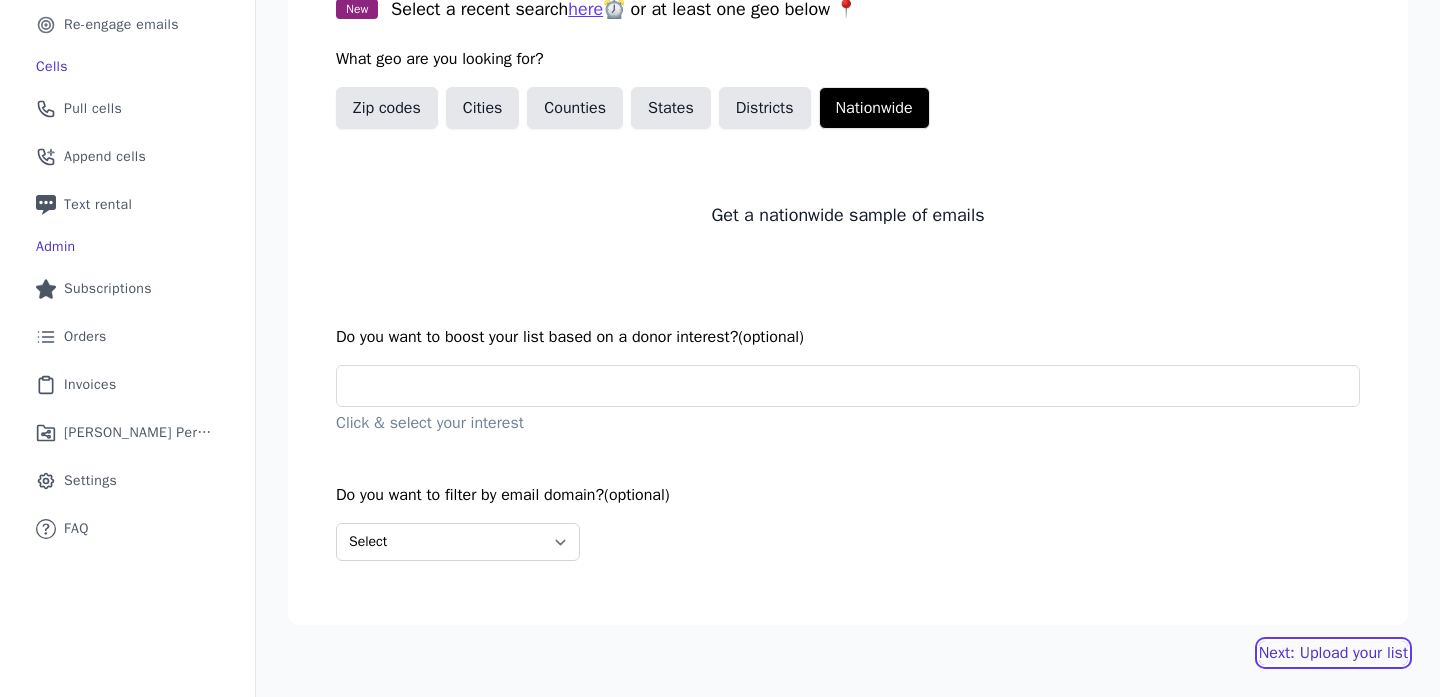 click on "Next: Upload your list" at bounding box center [1333, 653] 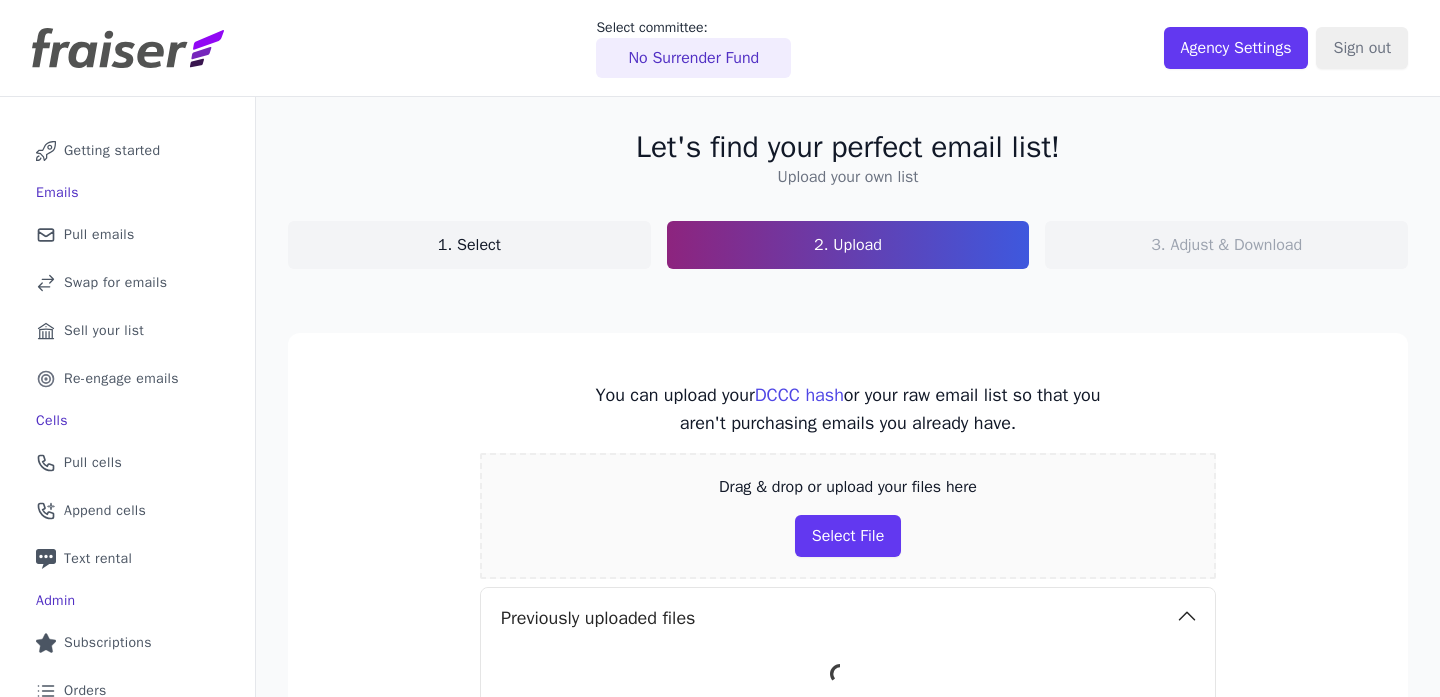 scroll, scrollTop: 0, scrollLeft: 0, axis: both 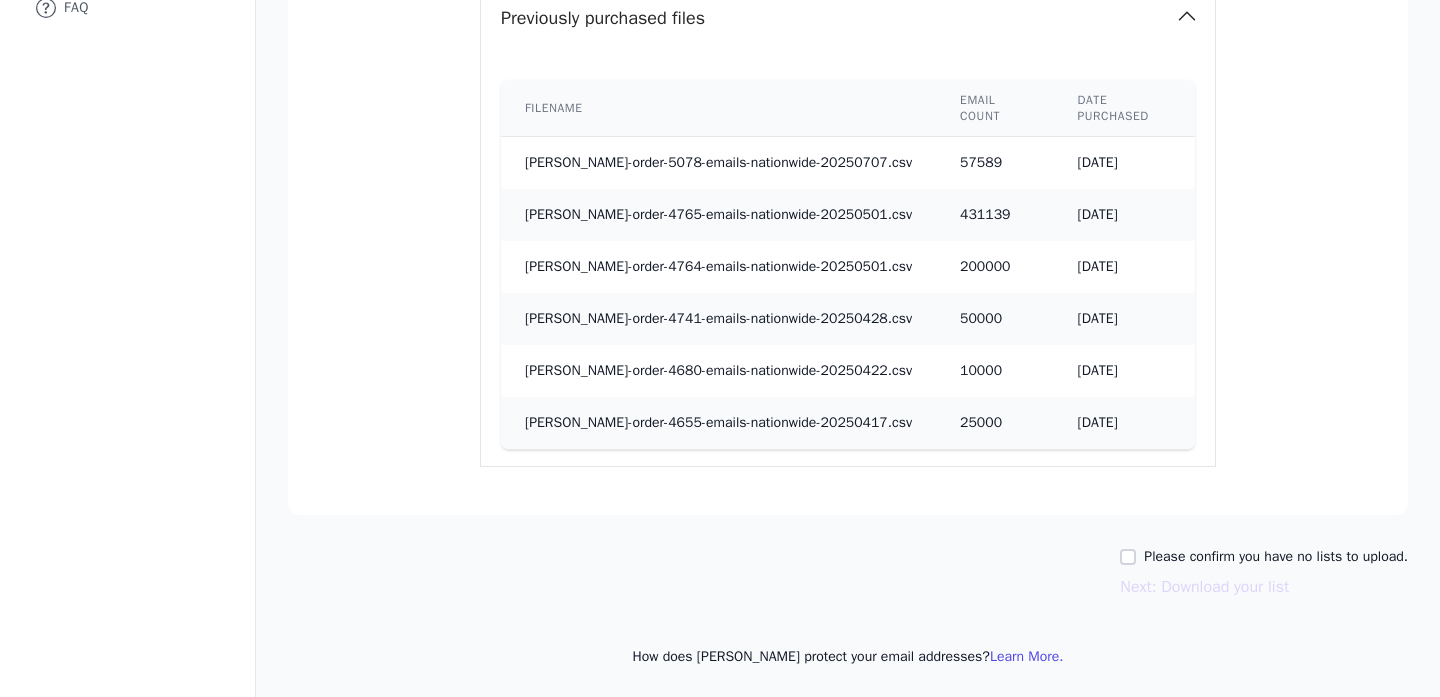 click on "Please confirm you have no lists to upload." at bounding box center [1276, 557] 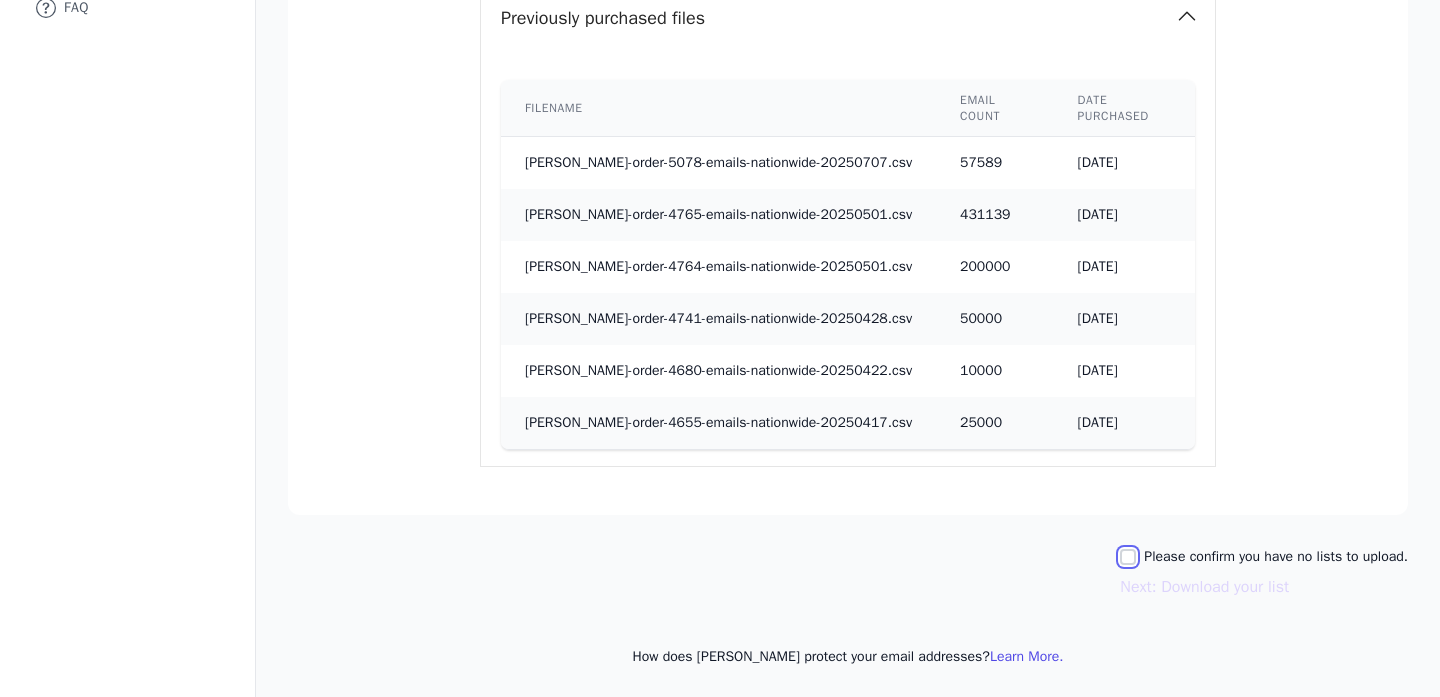 checkbox on "true" 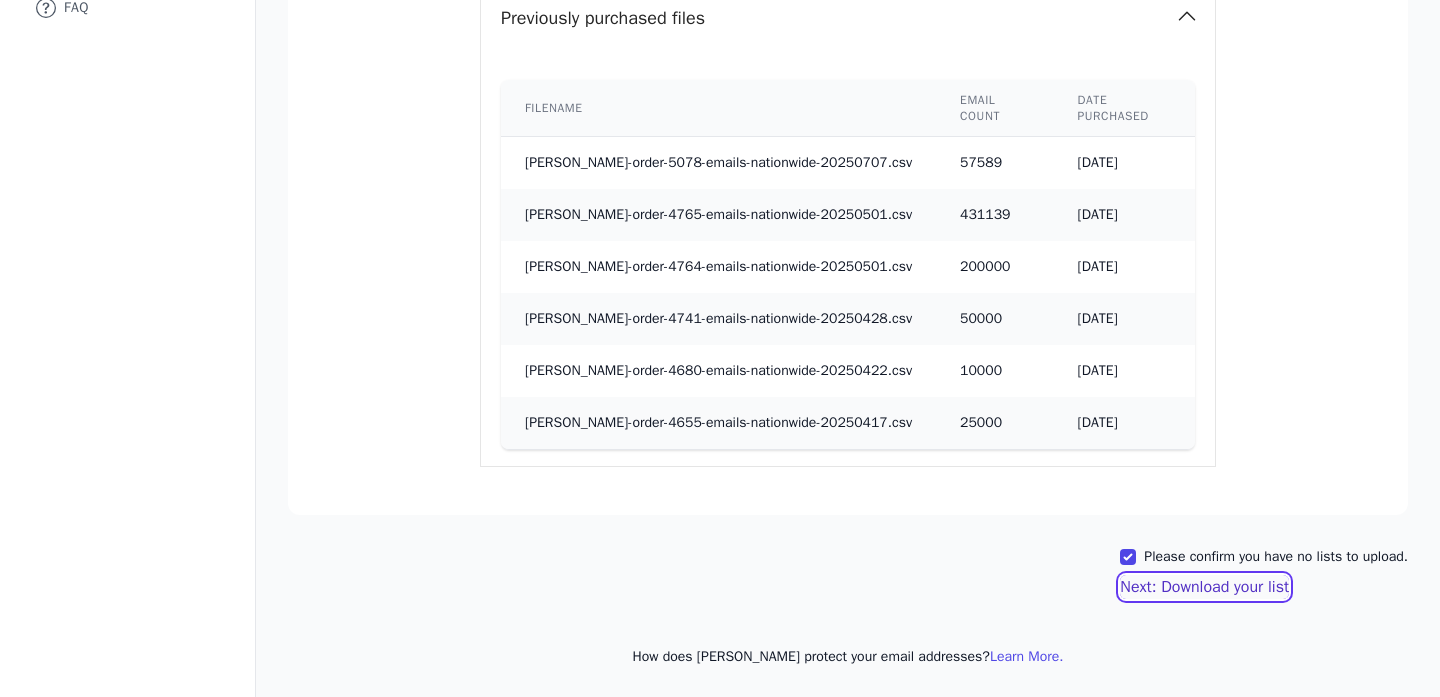 click on "Next: Download your list" at bounding box center [1204, 587] 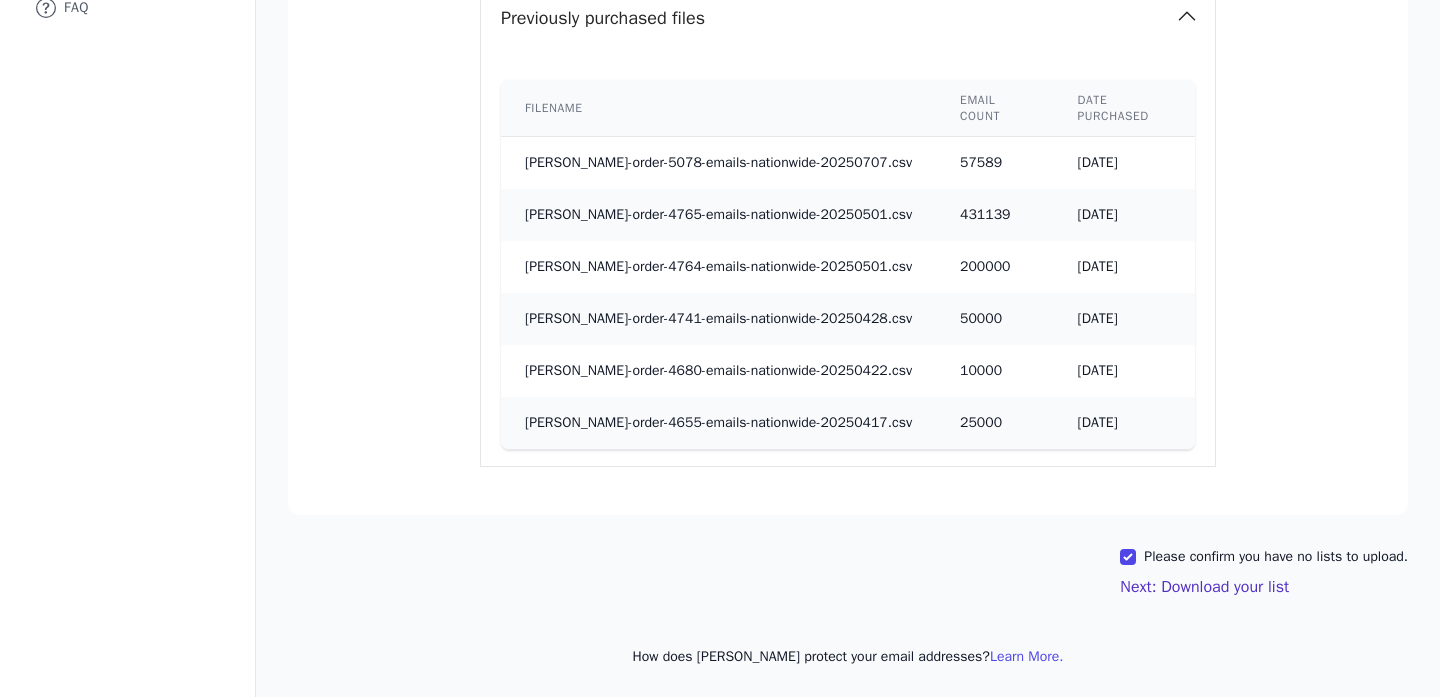 scroll, scrollTop: 871, scrollLeft: 0, axis: vertical 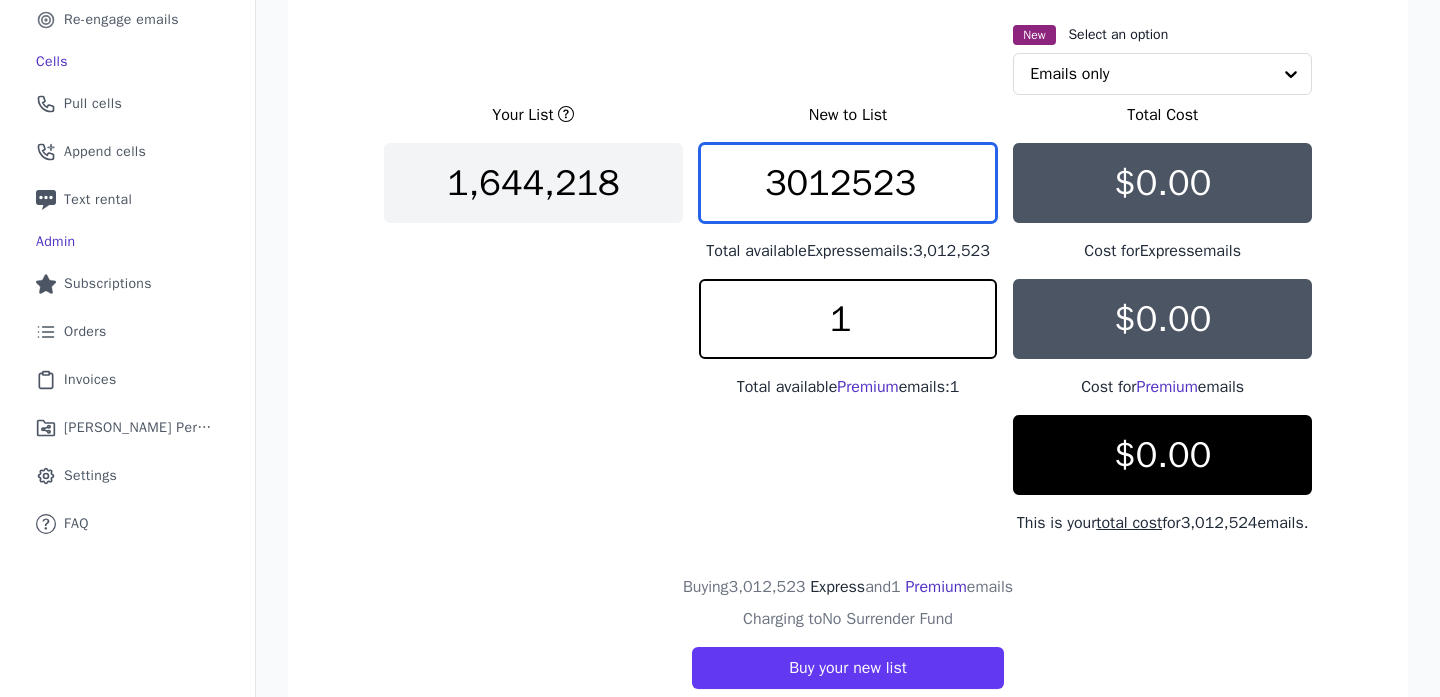 click on "3012523" at bounding box center (848, 183) 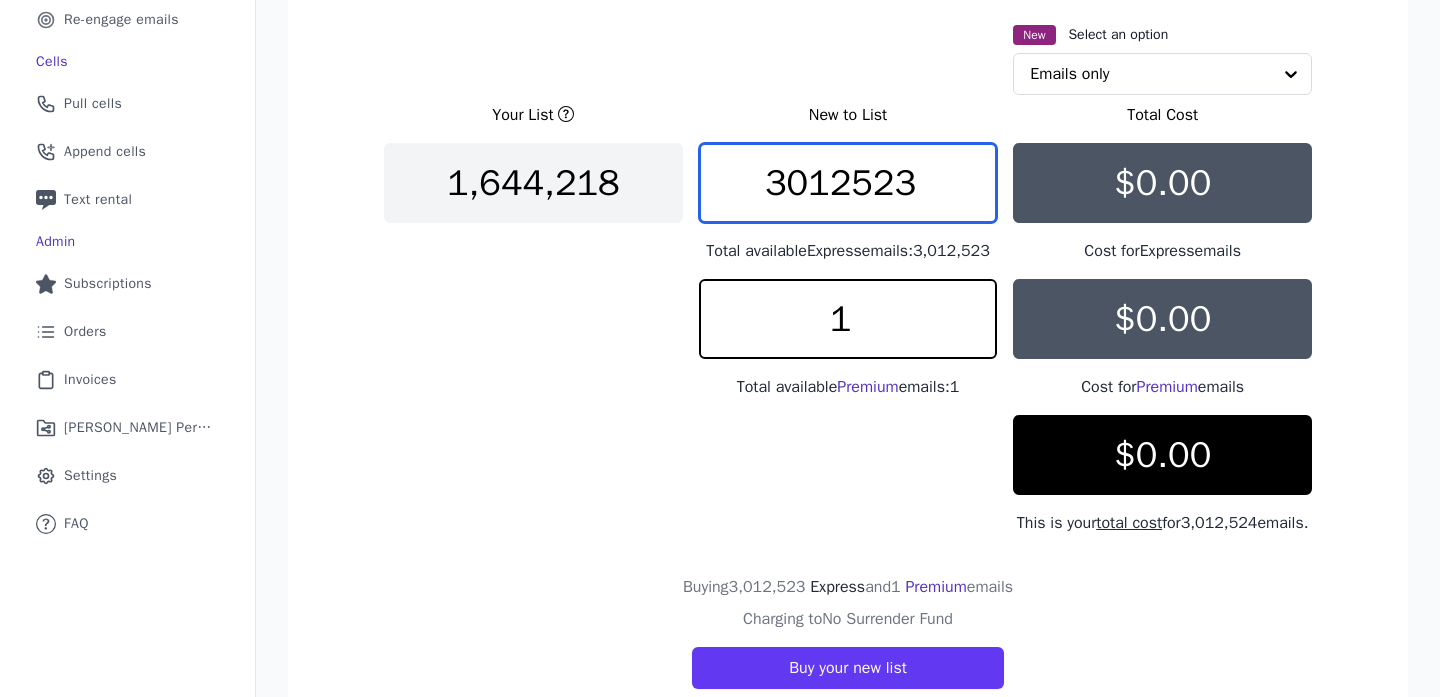 click on "3012523" at bounding box center [848, 183] 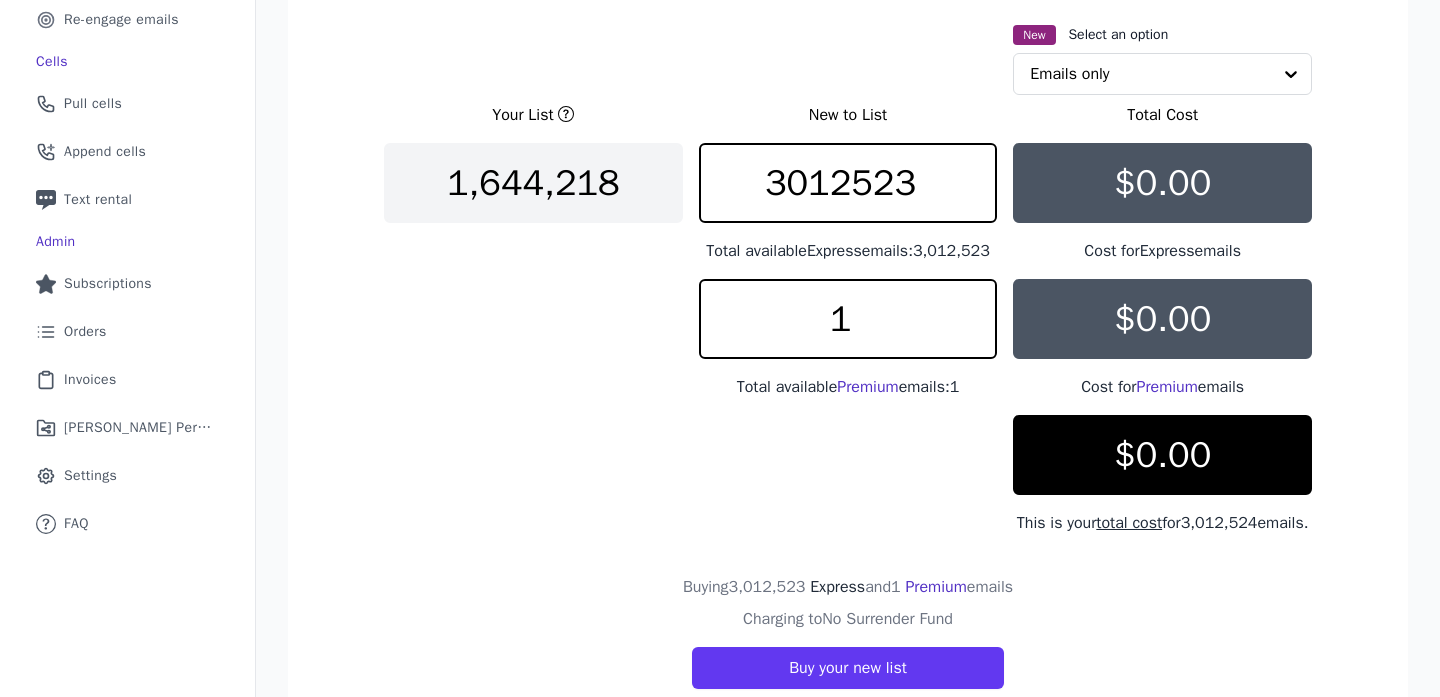 click on "New   Select an option         Emails only               Your List       New to List   Total Cost   1,644,218   3012523   Total available  Express  emails:  3,012,523   $0.00   Cost for  Express  emails   1   Total available  Premium
emails:  1   $0.00   Cost for  Premium  emails     $0.00   This is your  total cost  for  3,012,524
emails.         Buying  3,012,523   Express
and  1   Premium  emails   Charging to  No Surrender Fund   Buy your new list" at bounding box center [848, 355] 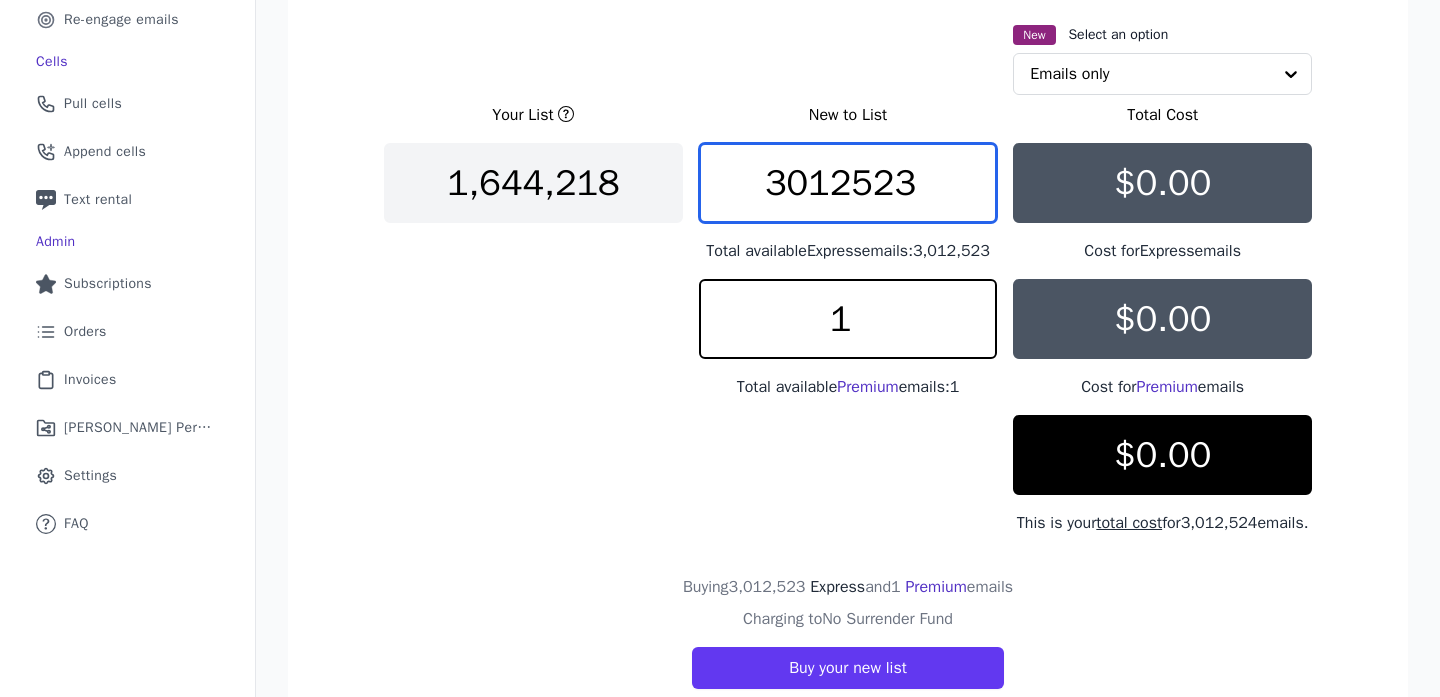 click on "3012523" at bounding box center (848, 183) 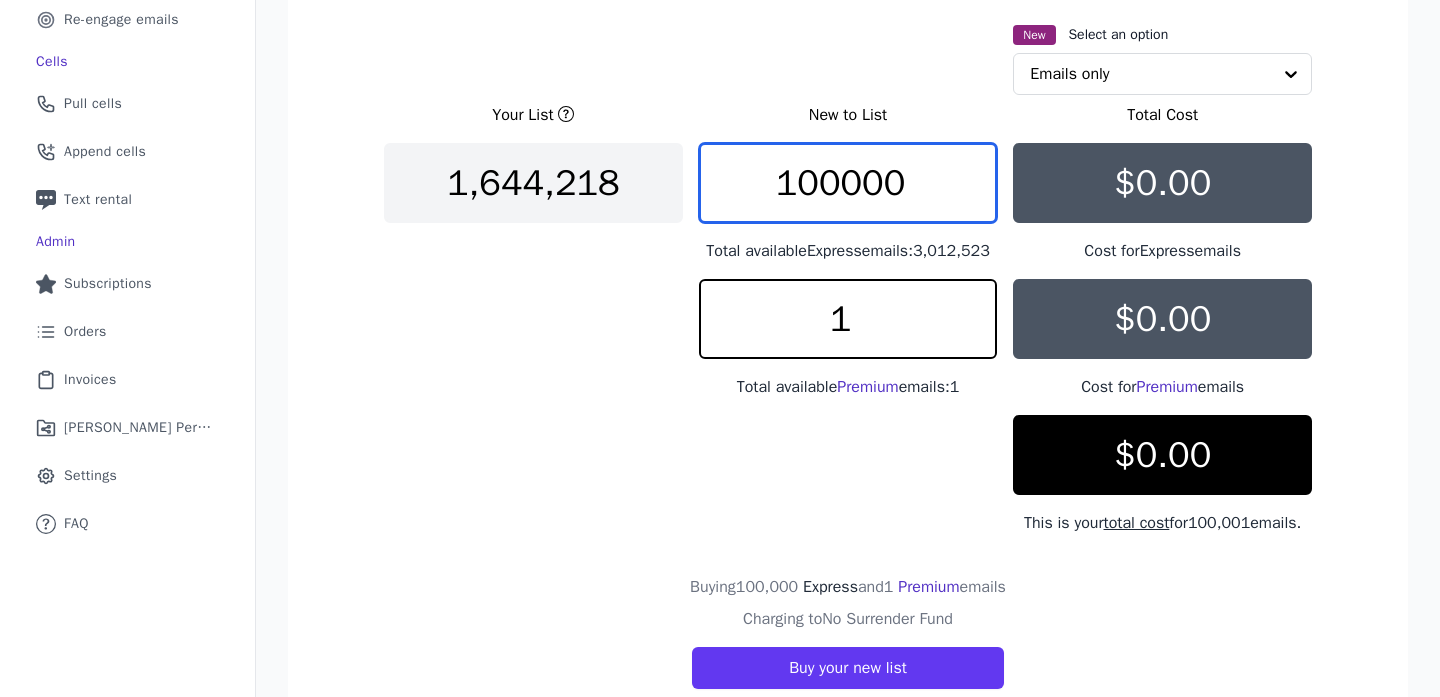 type on "100000" 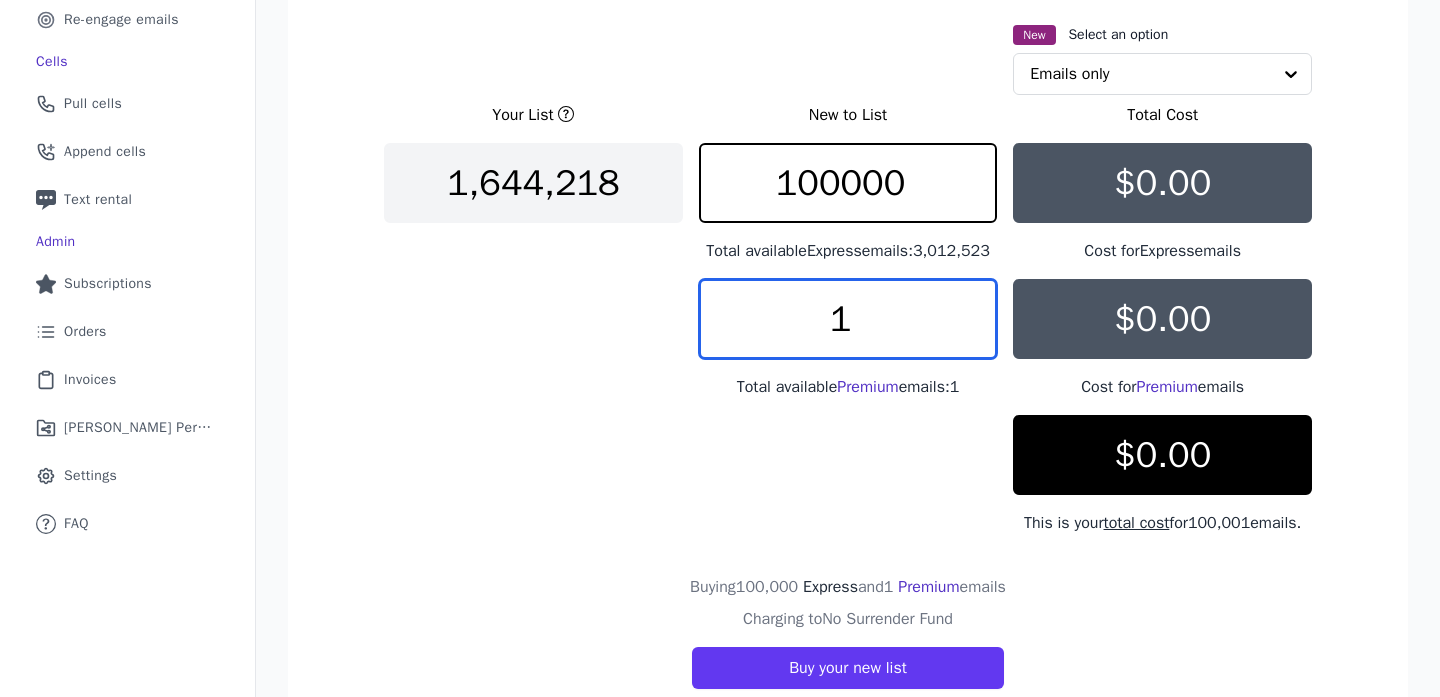 click on "1" at bounding box center (848, 319) 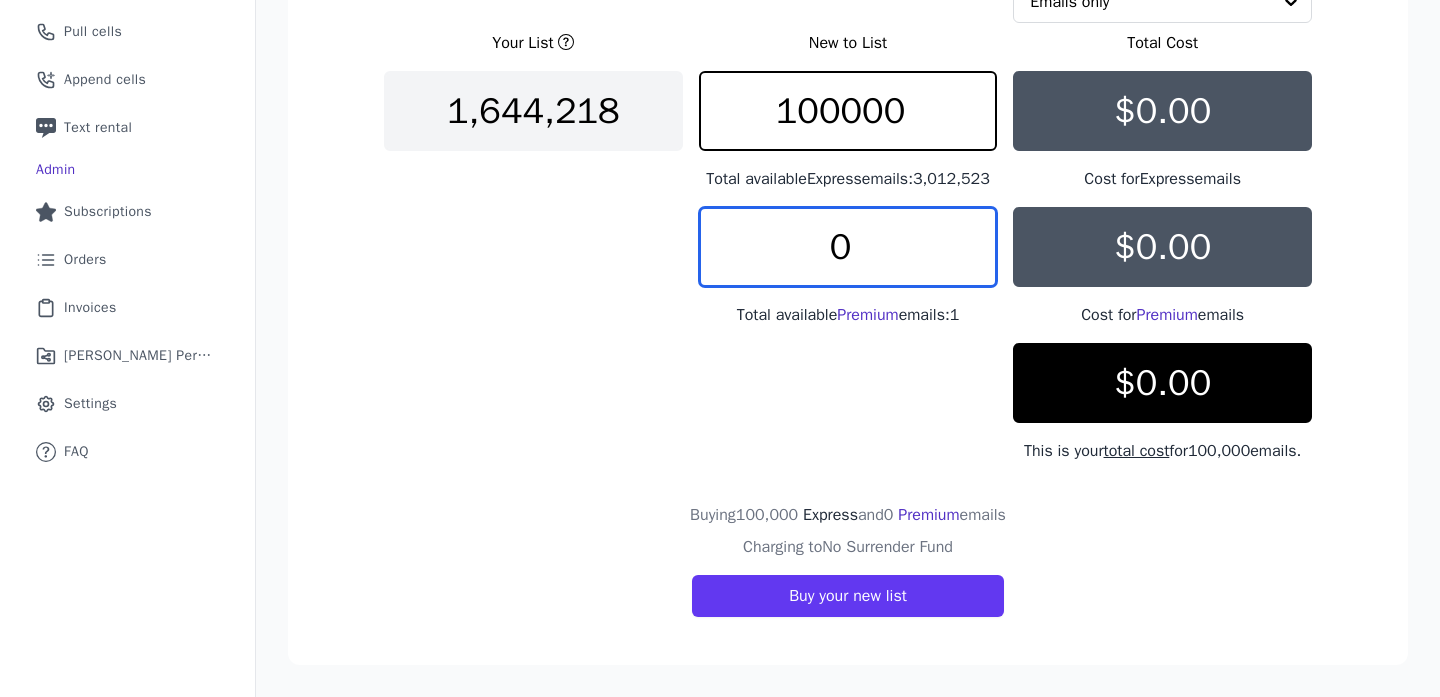 scroll, scrollTop: 478, scrollLeft: 0, axis: vertical 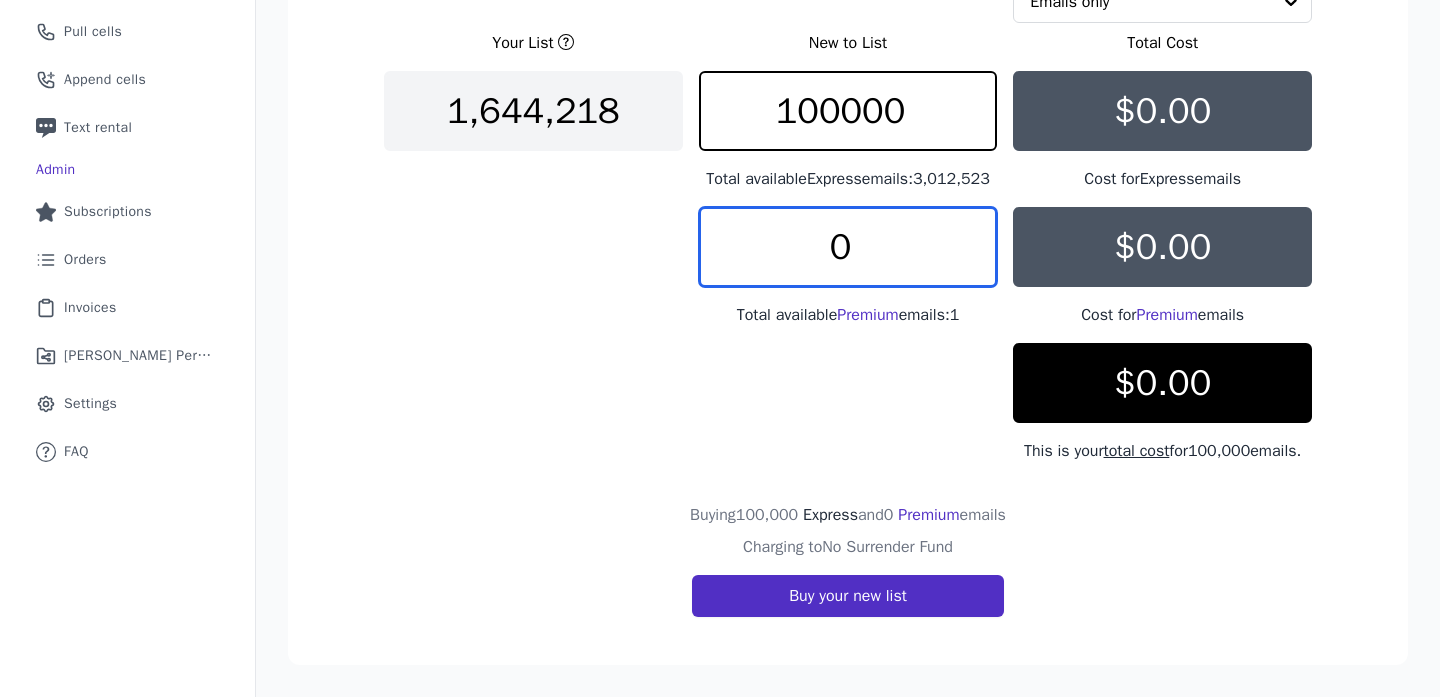 type on "0" 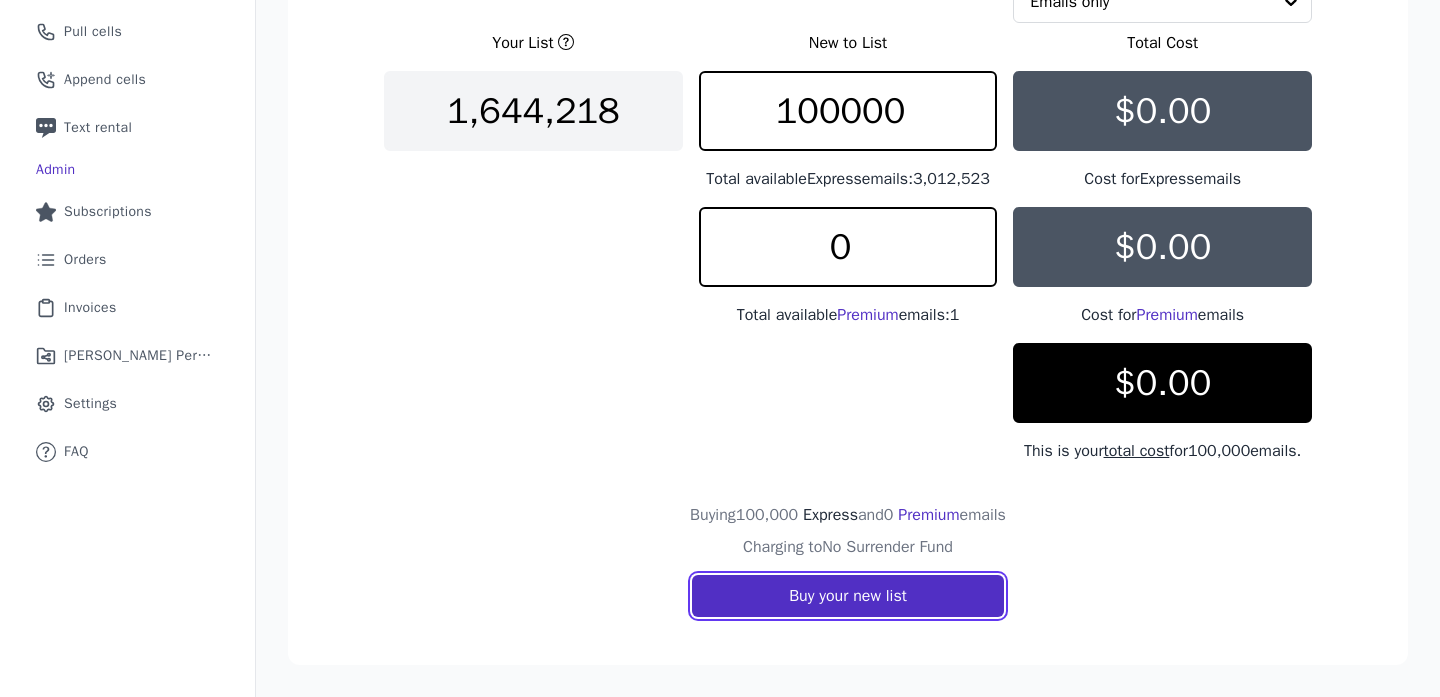 click on "Buy your new list" at bounding box center [848, 596] 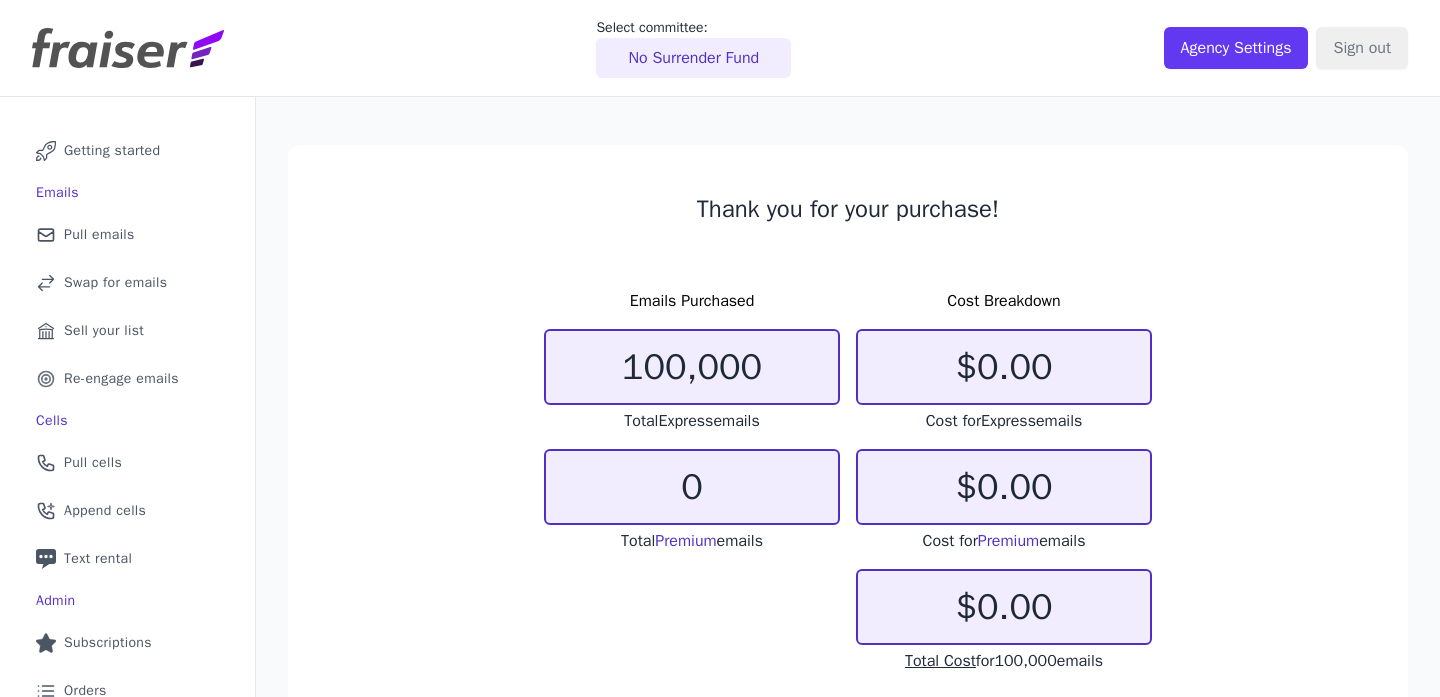 scroll, scrollTop: 0, scrollLeft: 0, axis: both 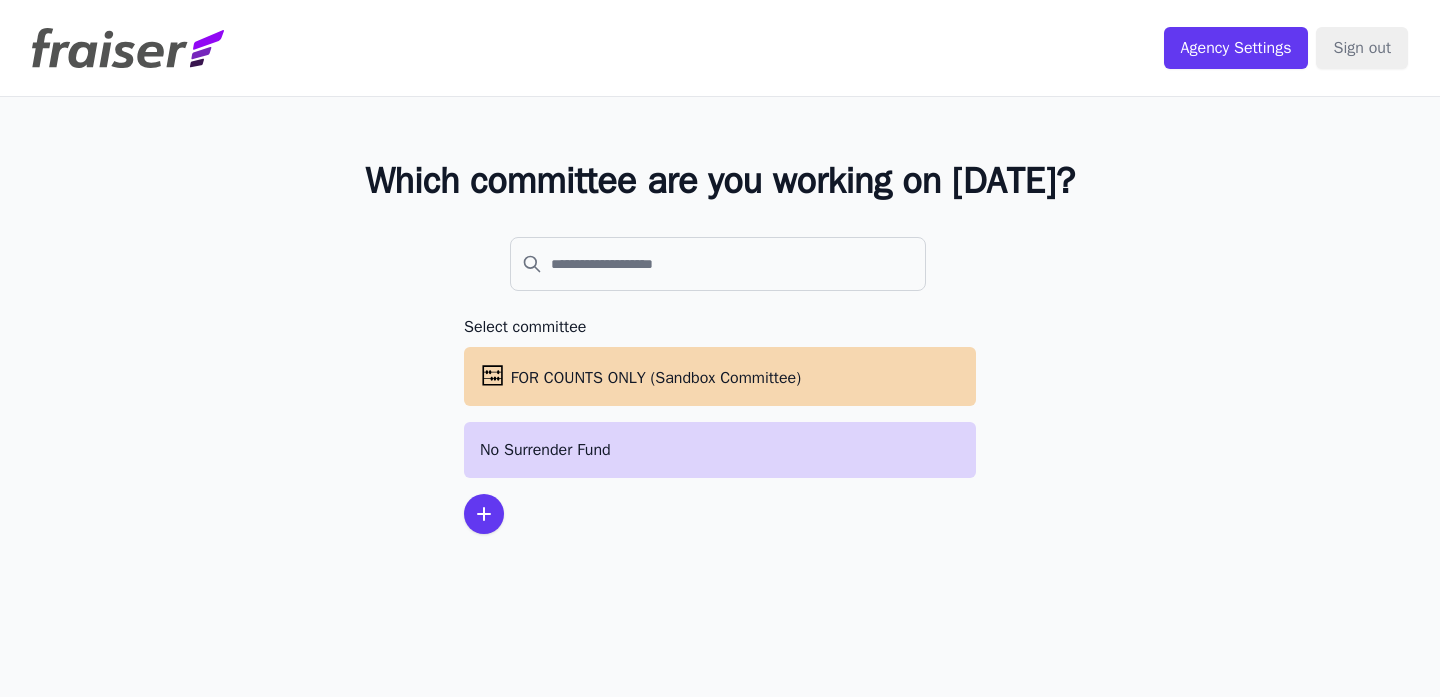 click on "No Surrender Fund" at bounding box center (720, 450) 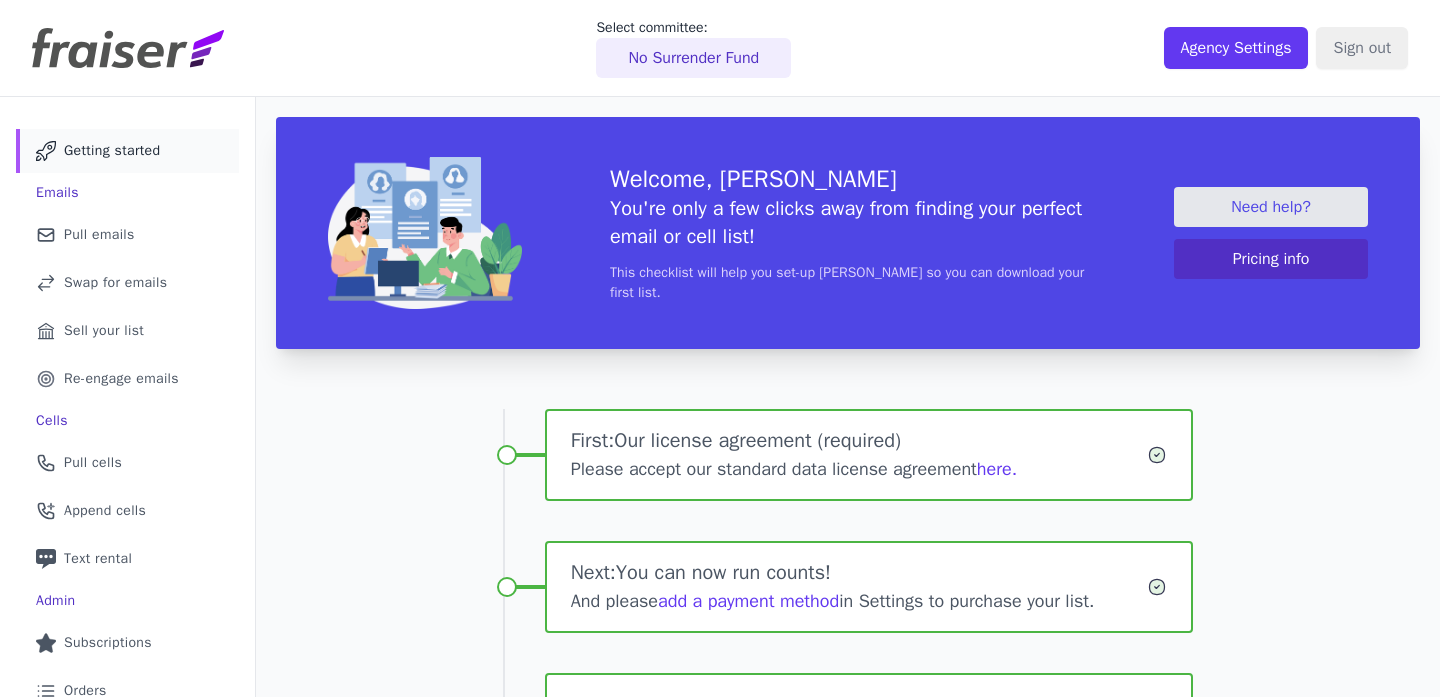 scroll, scrollTop: 0, scrollLeft: 0, axis: both 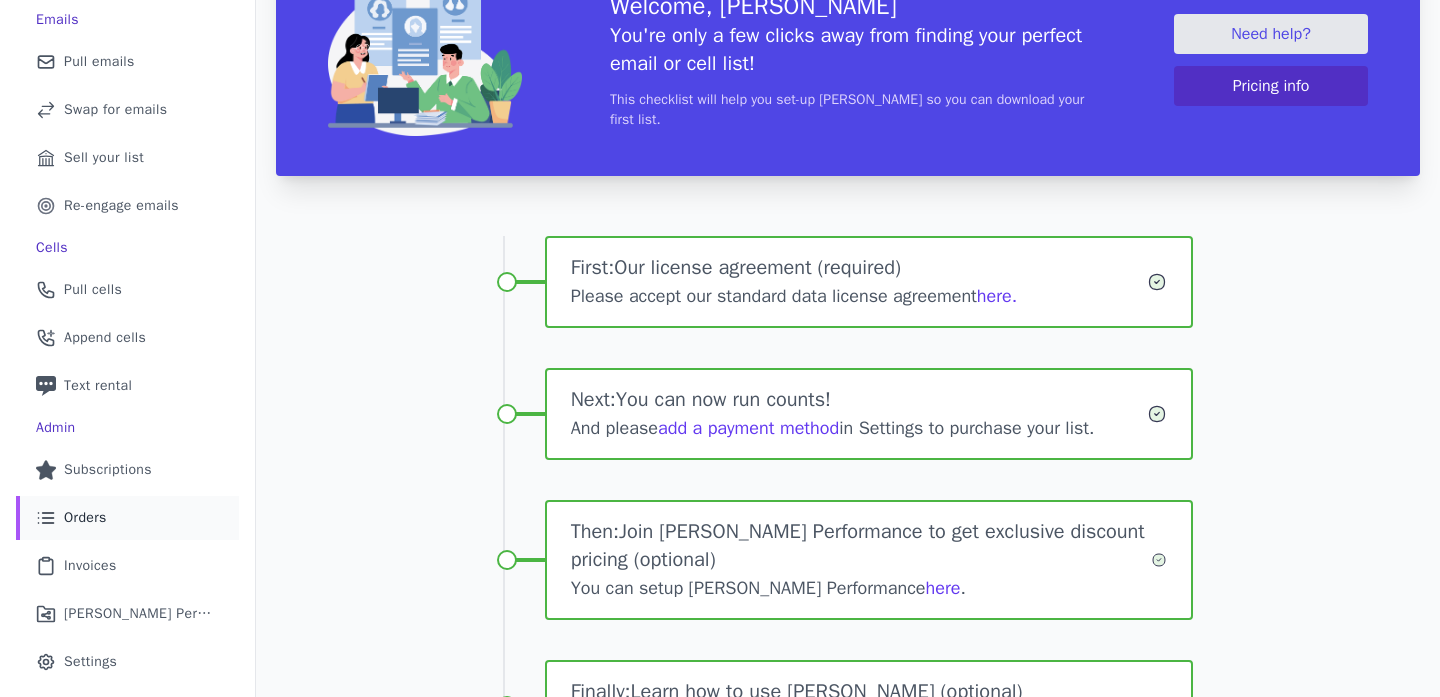 click on "List Icon Outline of bulleted list
Orders" at bounding box center [127, 518] 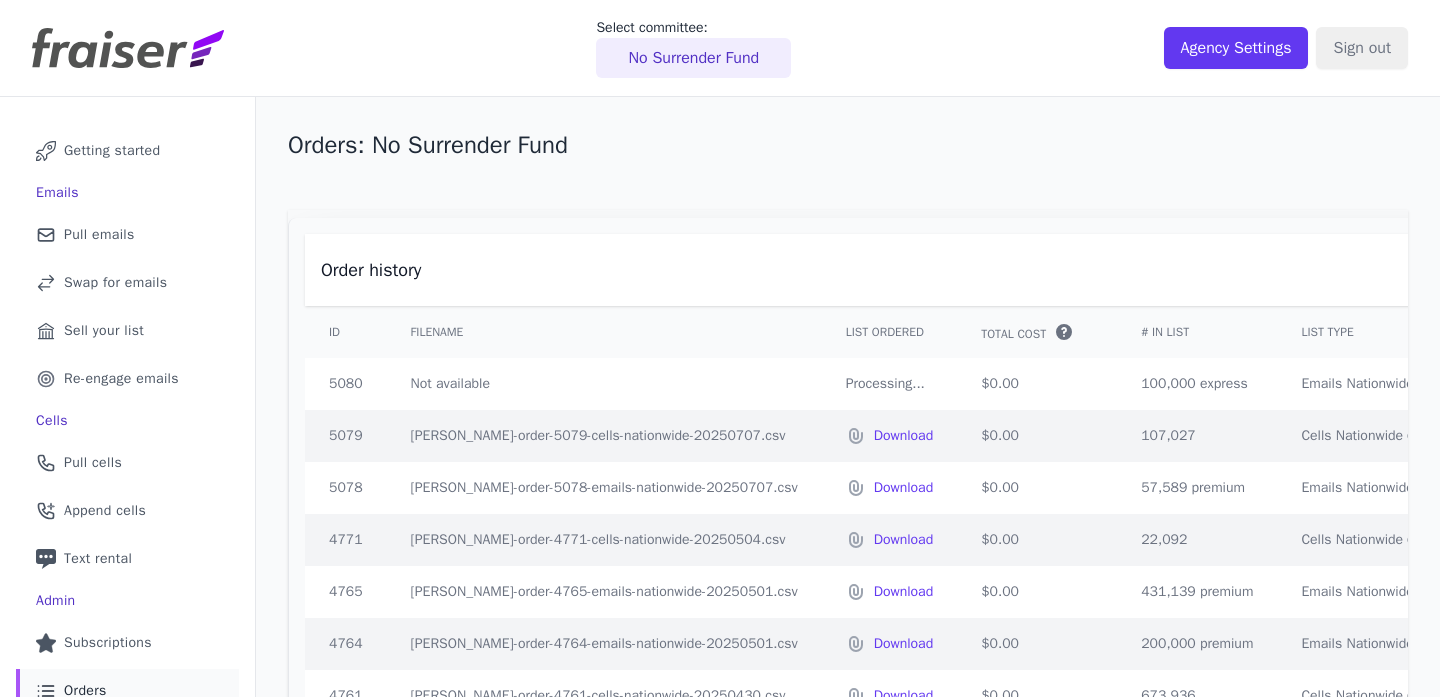 scroll, scrollTop: 0, scrollLeft: 0, axis: both 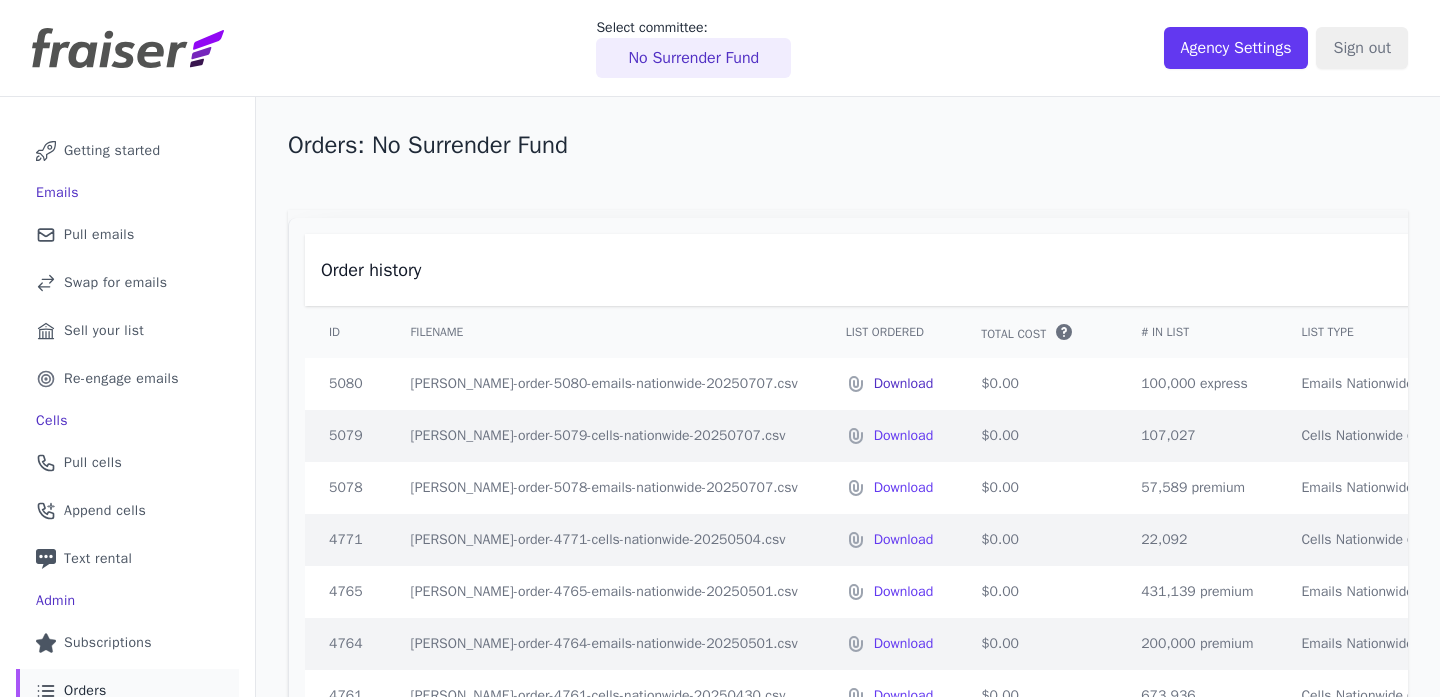 click on "Download" at bounding box center [904, 384] 